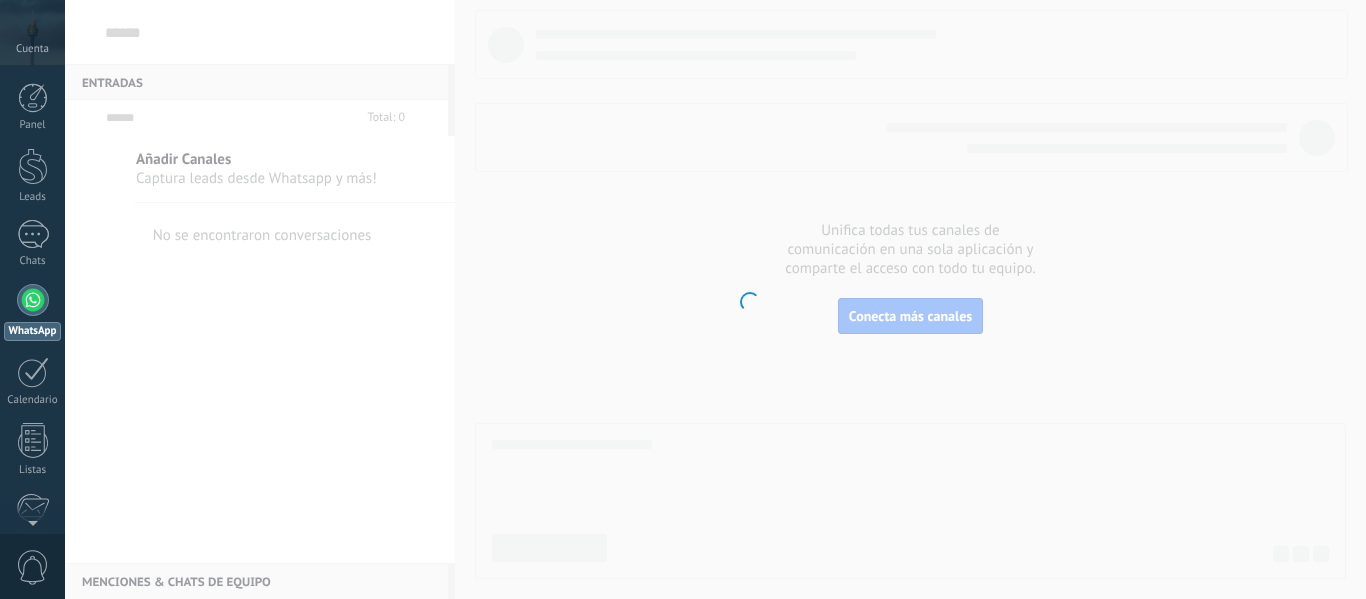 scroll, scrollTop: 0, scrollLeft: 0, axis: both 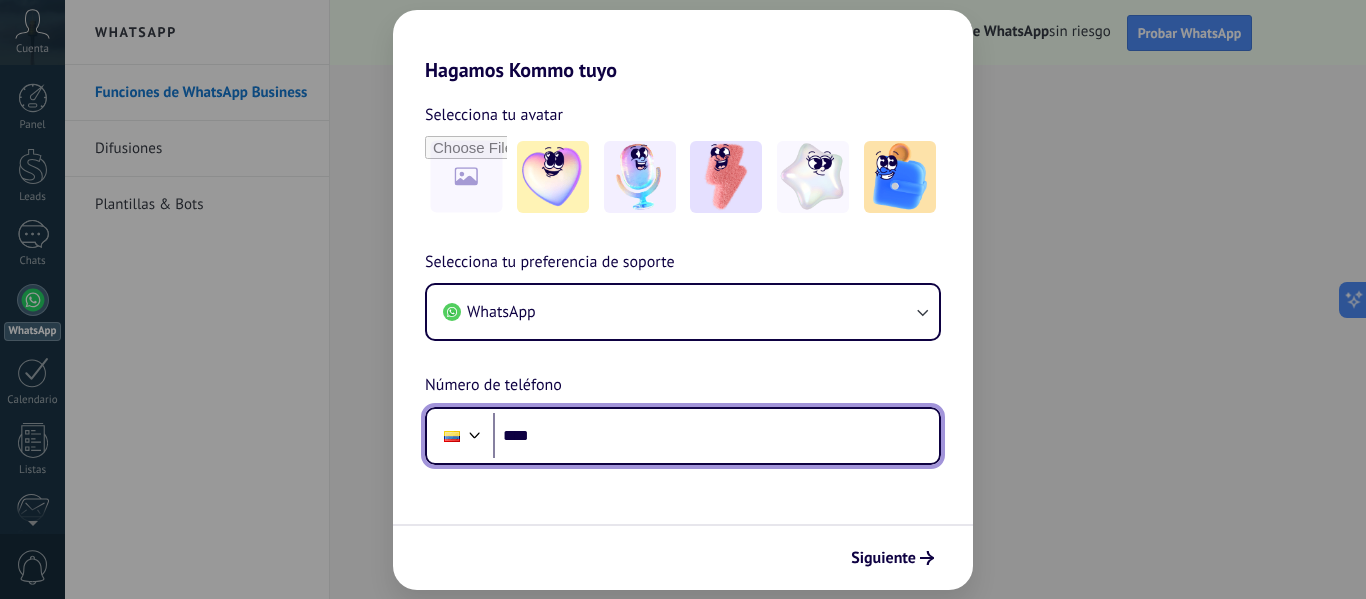 click on "****" at bounding box center [716, 436] 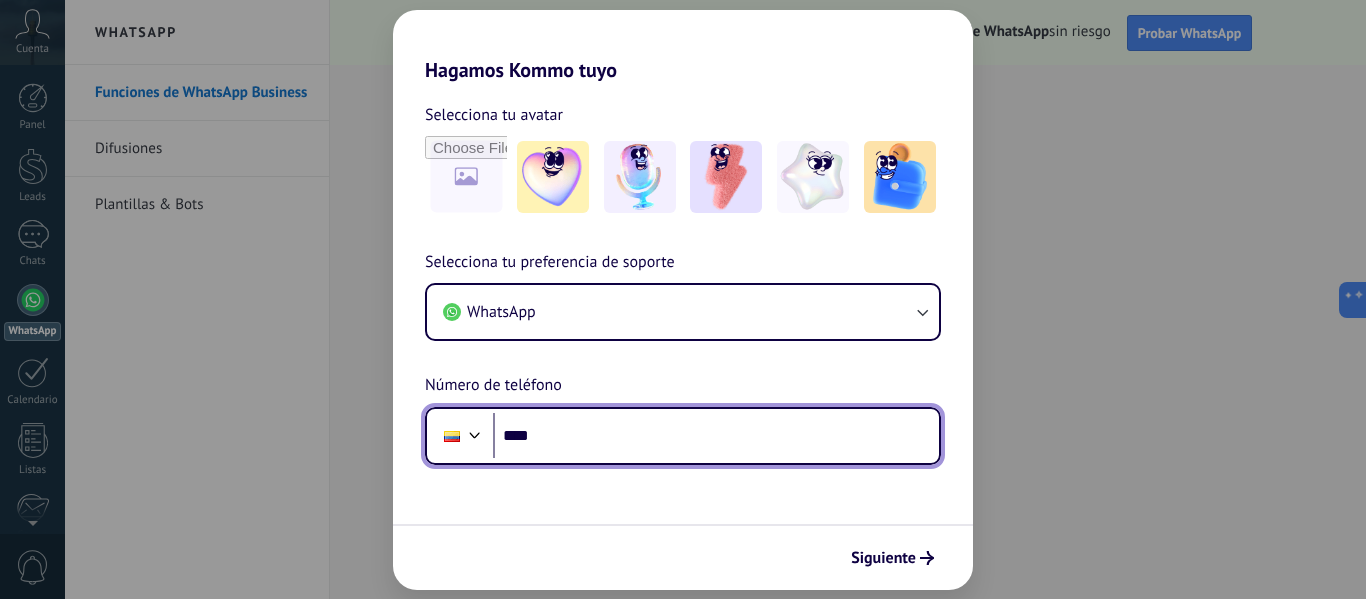 click on "****" at bounding box center (716, 436) 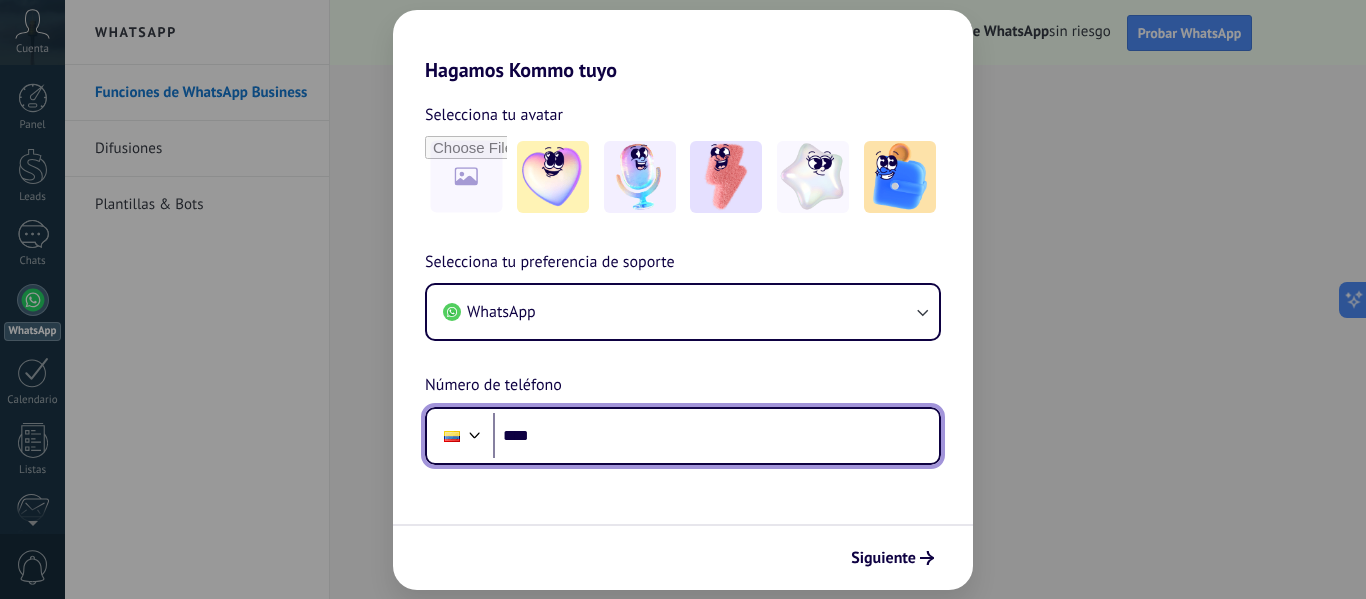 click on "****" at bounding box center (716, 436) 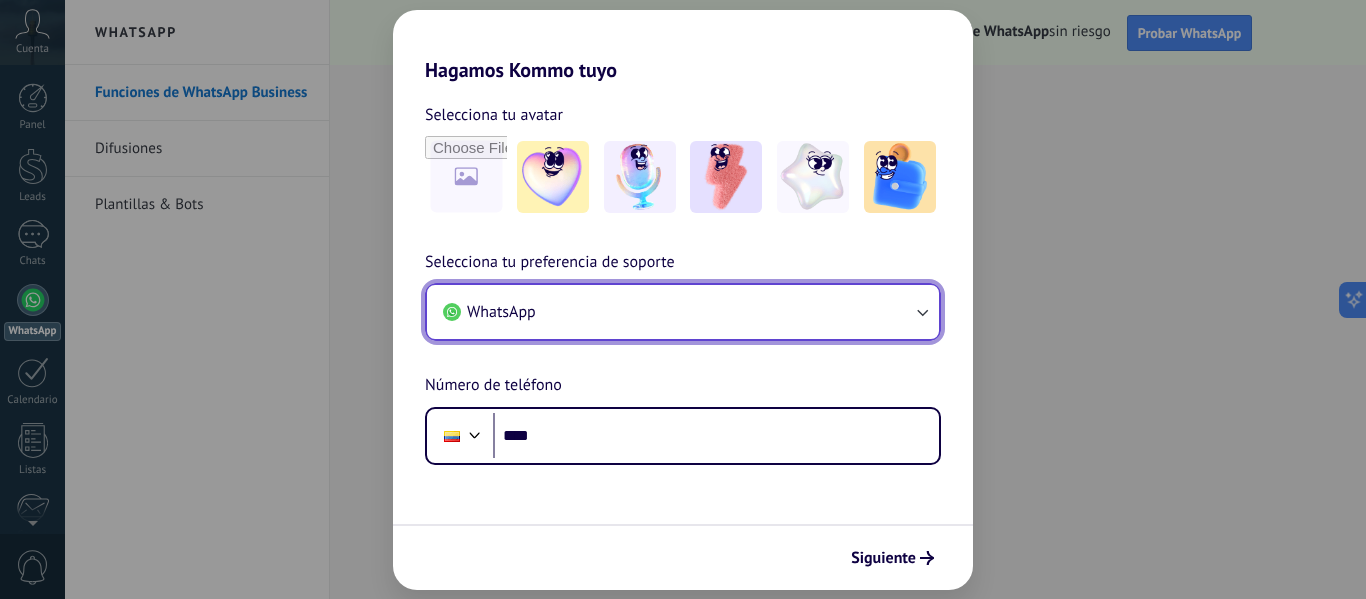click on "WhatsApp" at bounding box center [683, 312] 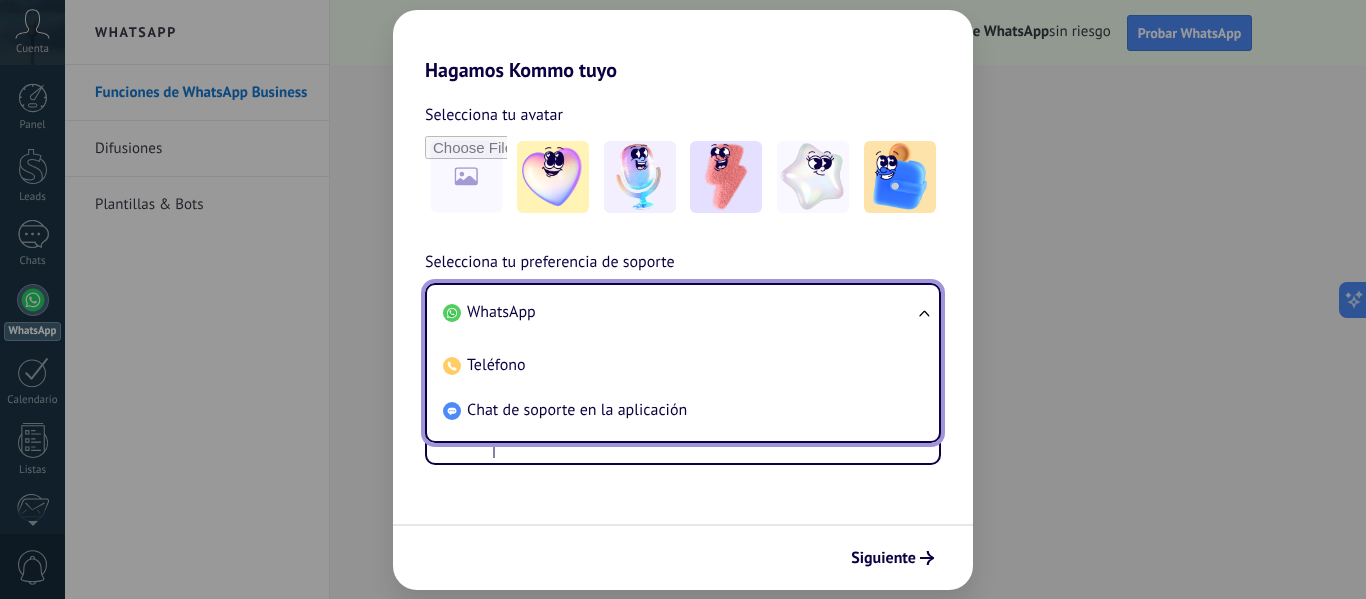 click on "WhatsApp" at bounding box center (679, 312) 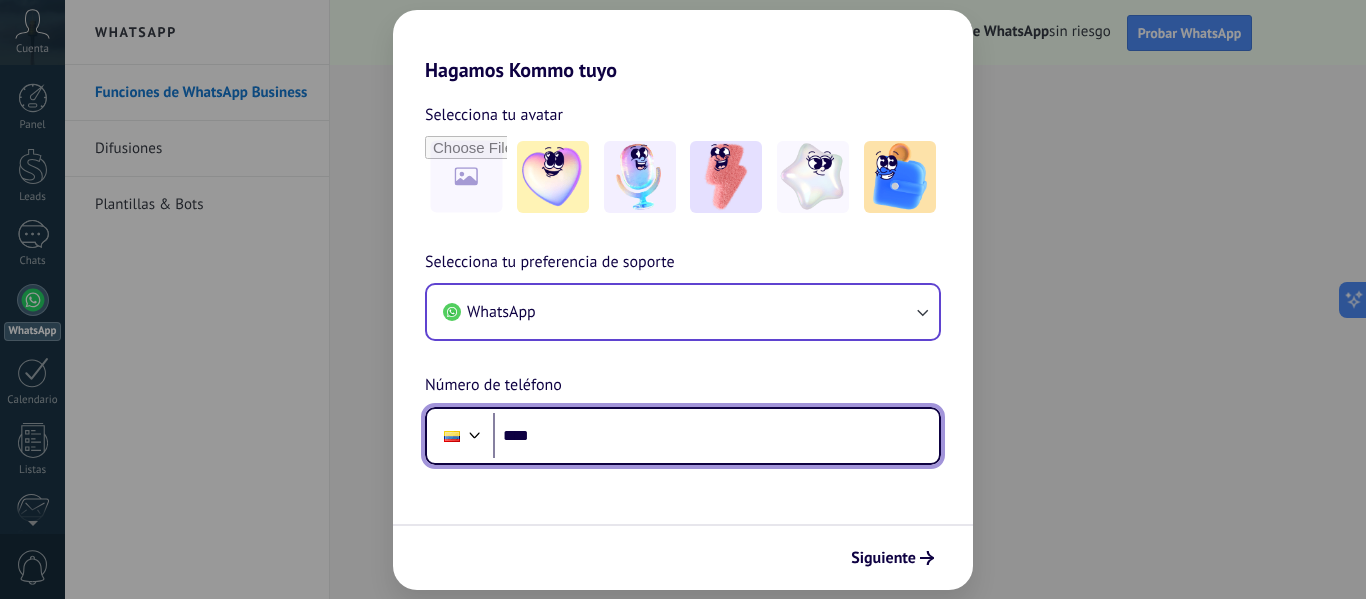 click on "****" at bounding box center (716, 436) 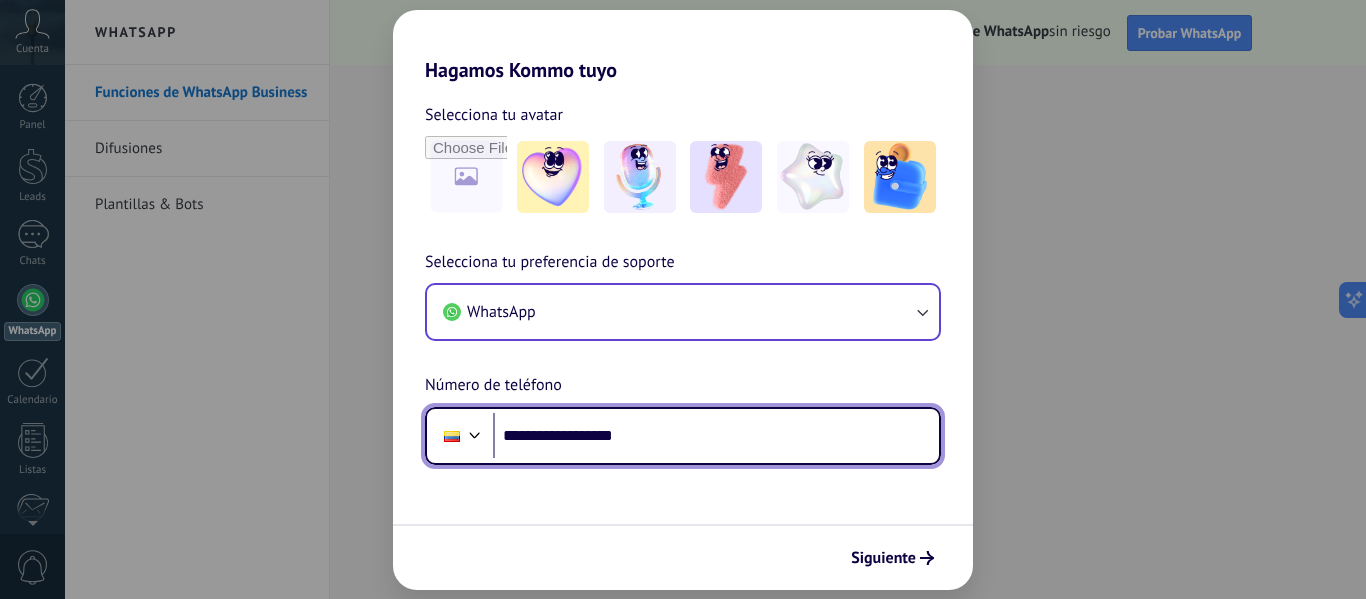type on "**********" 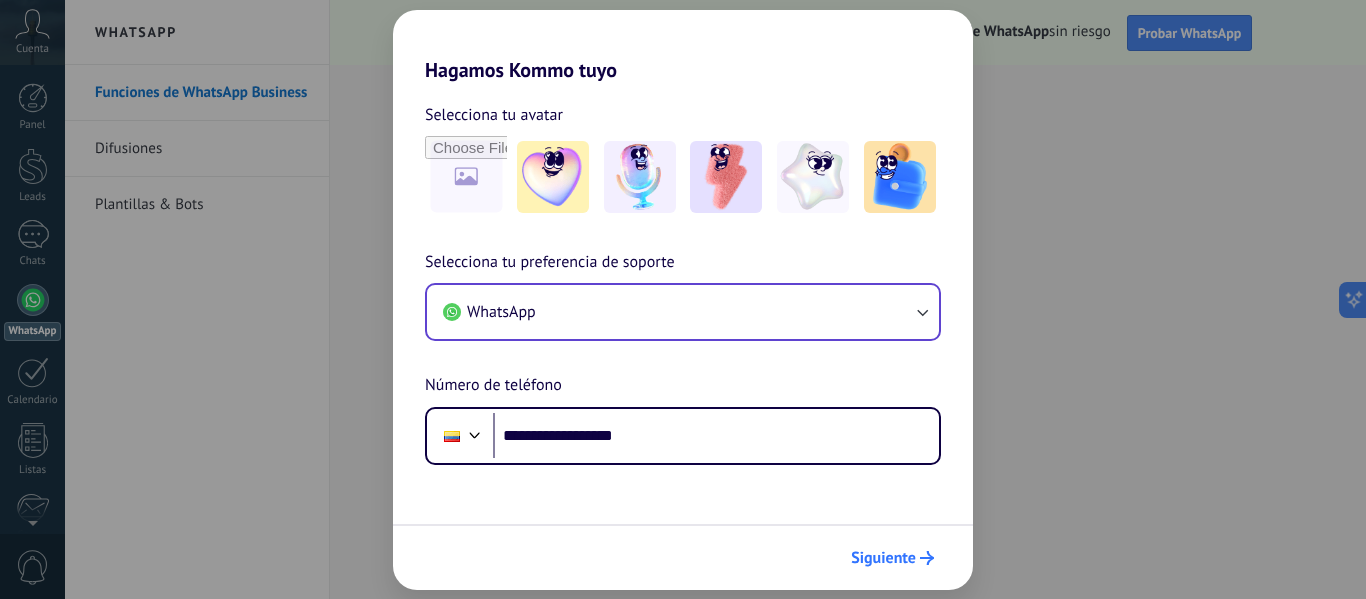 click on "Siguiente" at bounding box center (883, 558) 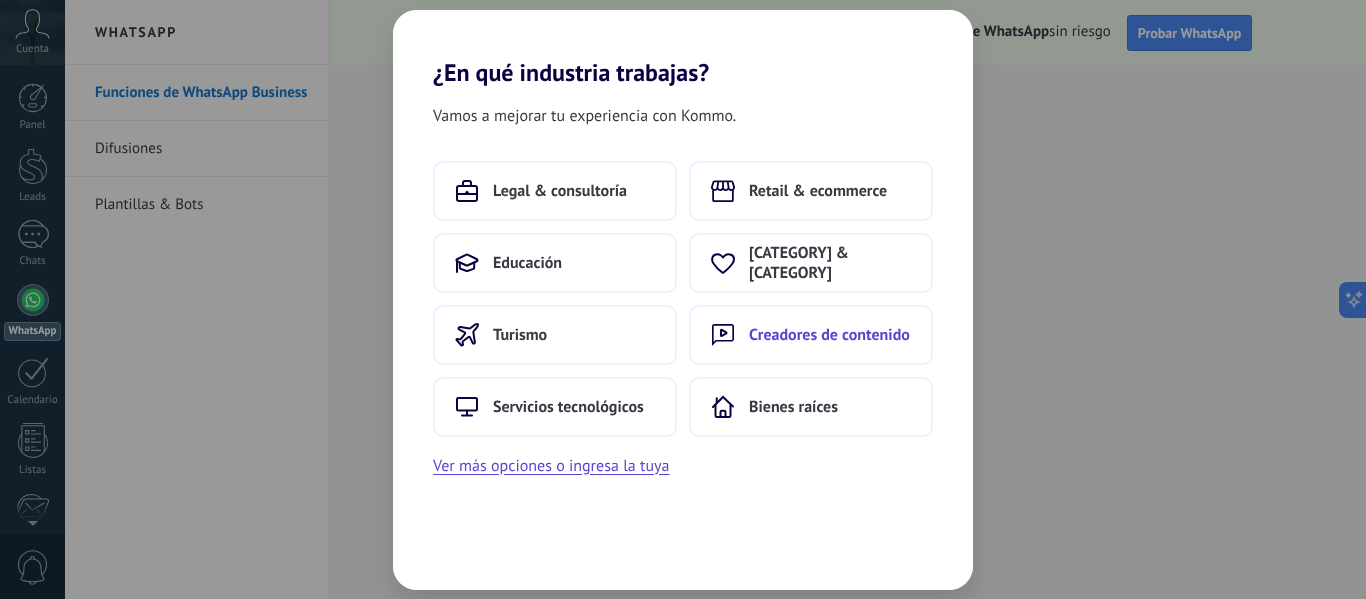 click on "Creadores de contenido" at bounding box center [560, 191] 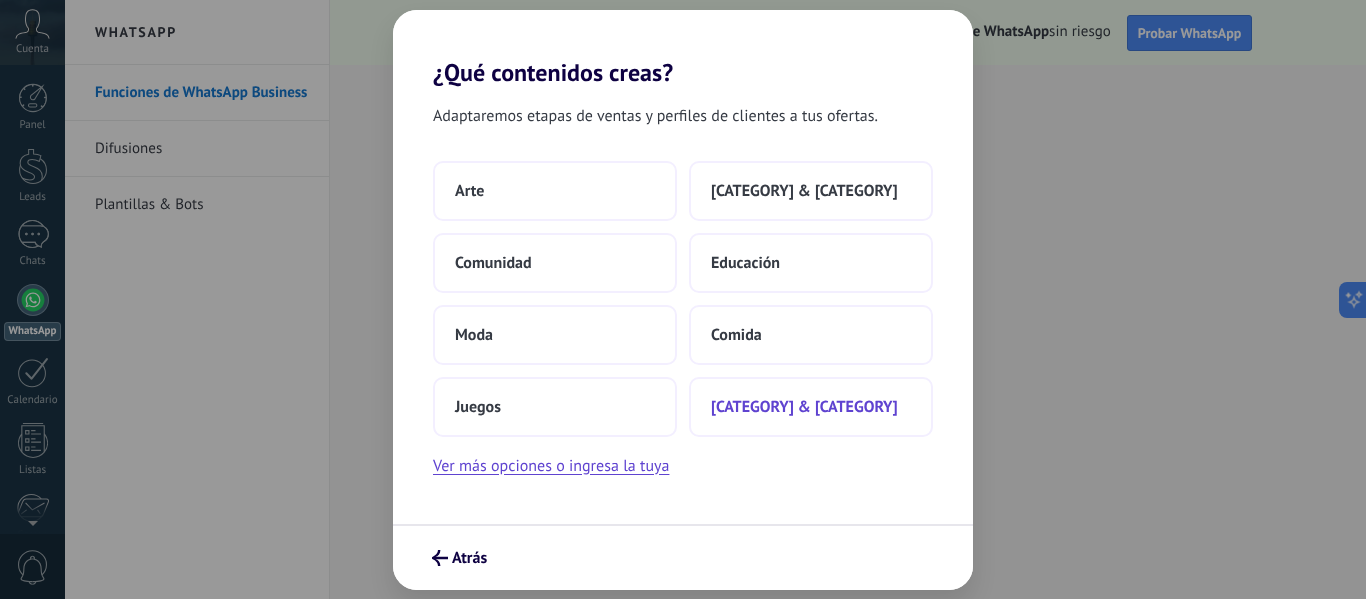 click on "[CATEGORY] & [CATEGORY]" at bounding box center (469, 191) 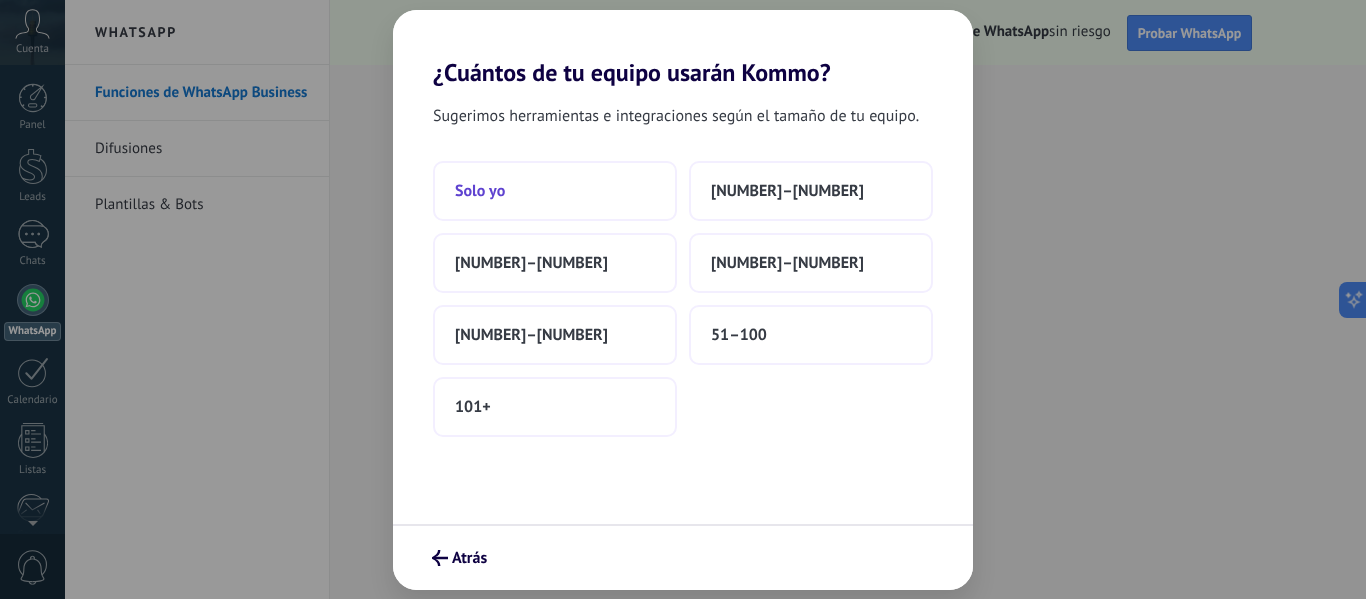 click on "Solo yo" at bounding box center [555, 191] 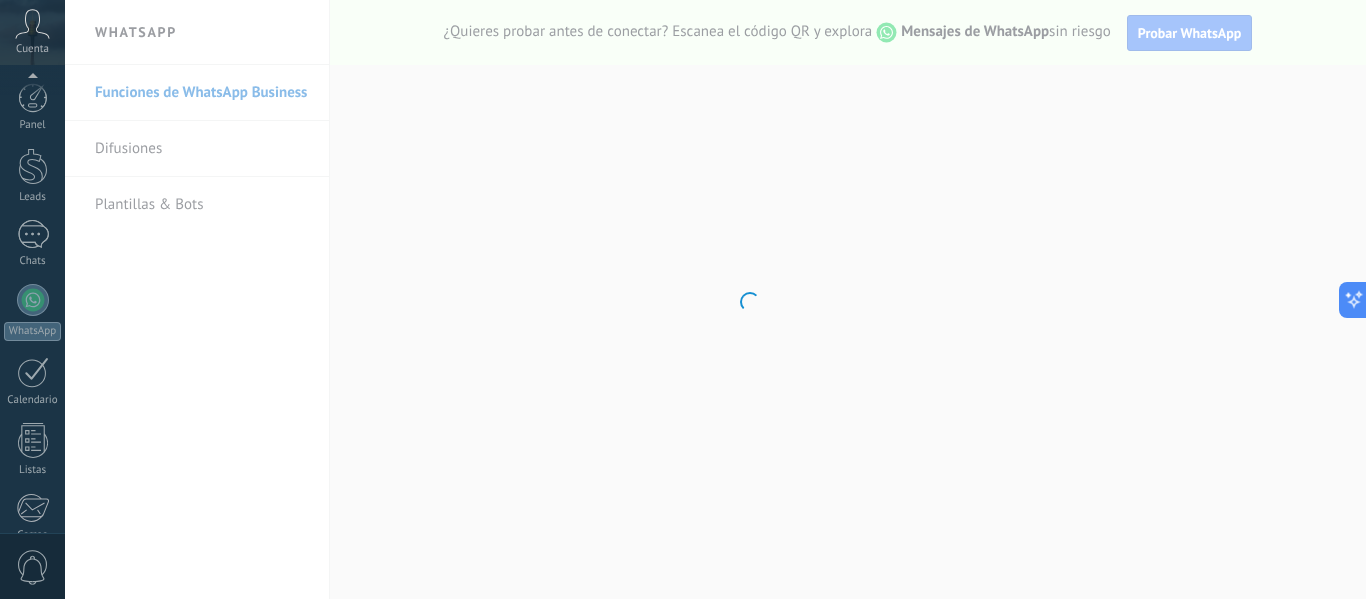 scroll, scrollTop: 233, scrollLeft: 0, axis: vertical 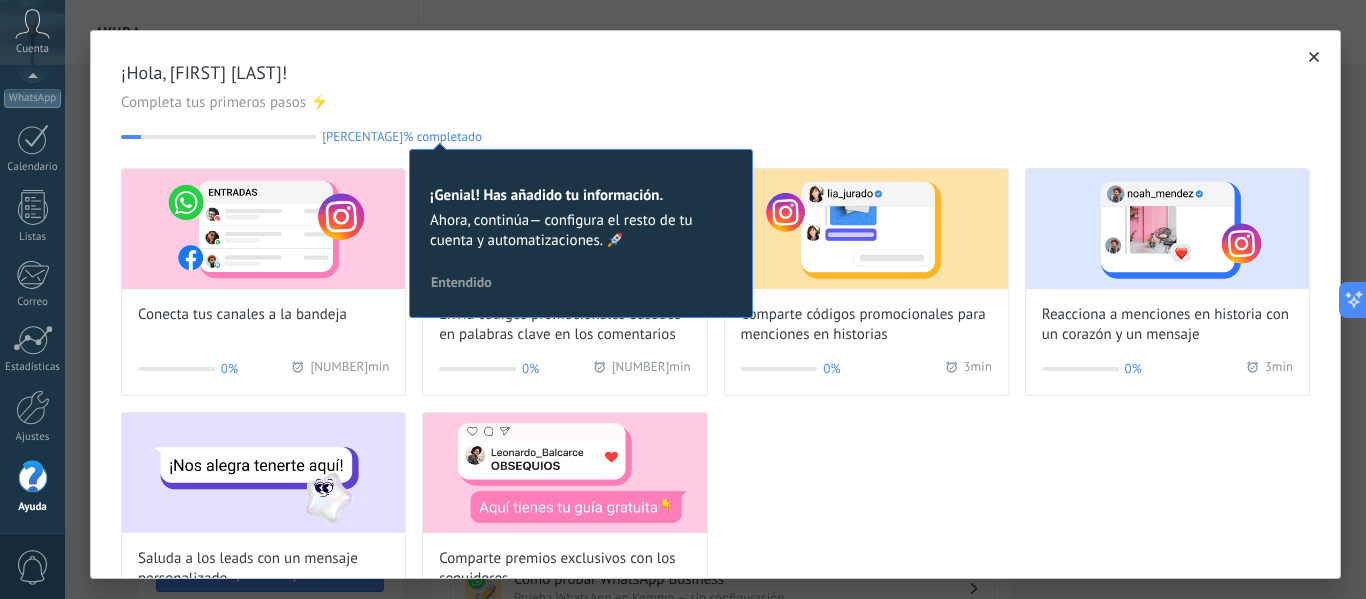 click on "Conecta tus canales a la bandeja 0% 2  min Envía códigos promocionales basados en palabras clave en los comentarios 0% 5  min Comparte códigos promocionales para menciones en historias 0% 3  min Reacciona a menciones en historia con un corazón y un mensaje 0% 3  min Saluda a los leads con un mensaje personalizado 0% 6  min Comparte premios exclusivos con los seguidores 0% 5  min" at bounding box center (715, 404) 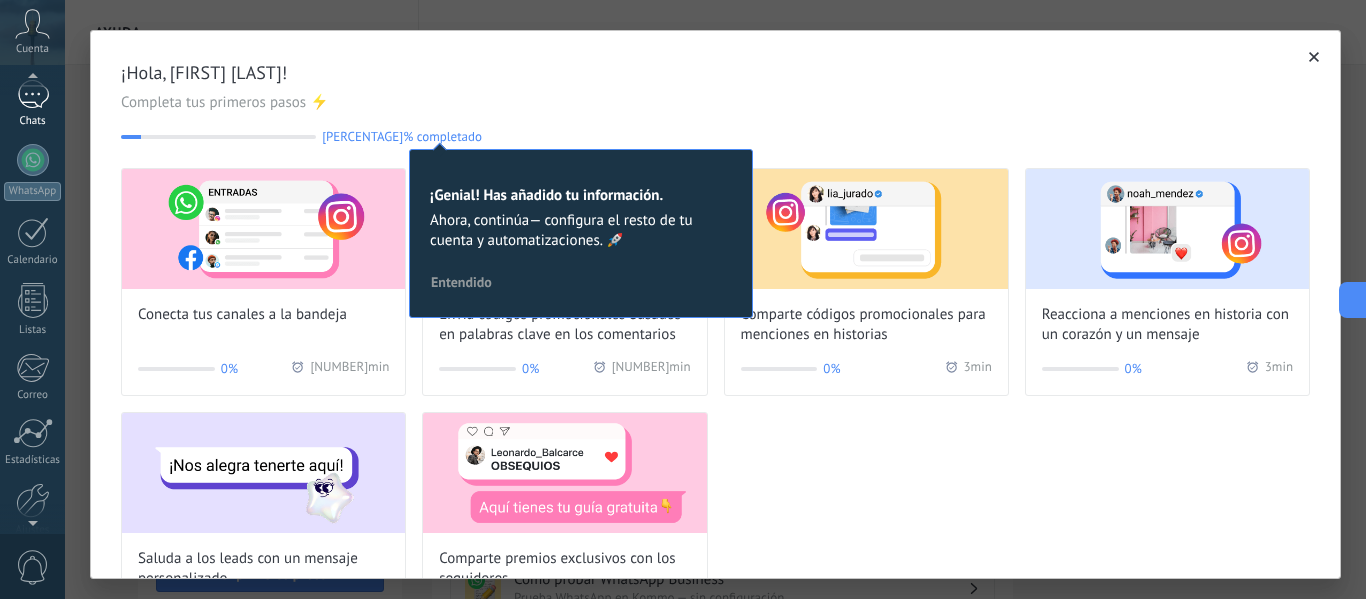 scroll, scrollTop: 122, scrollLeft: 0, axis: vertical 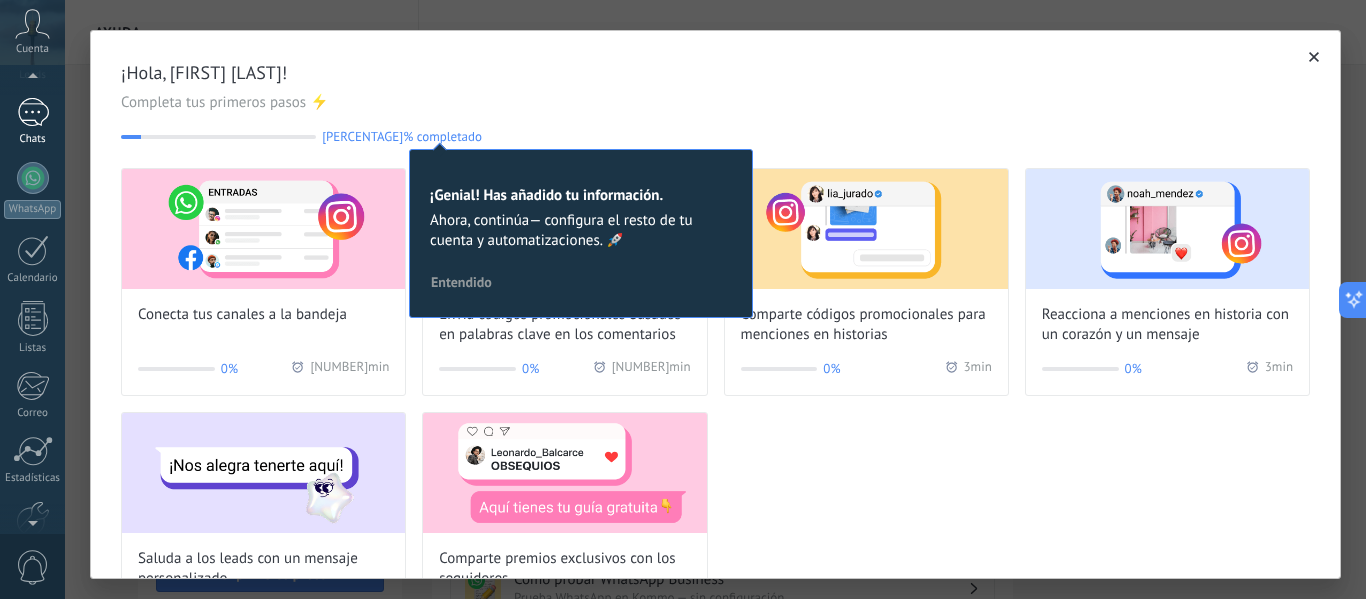 click at bounding box center [33, 112] 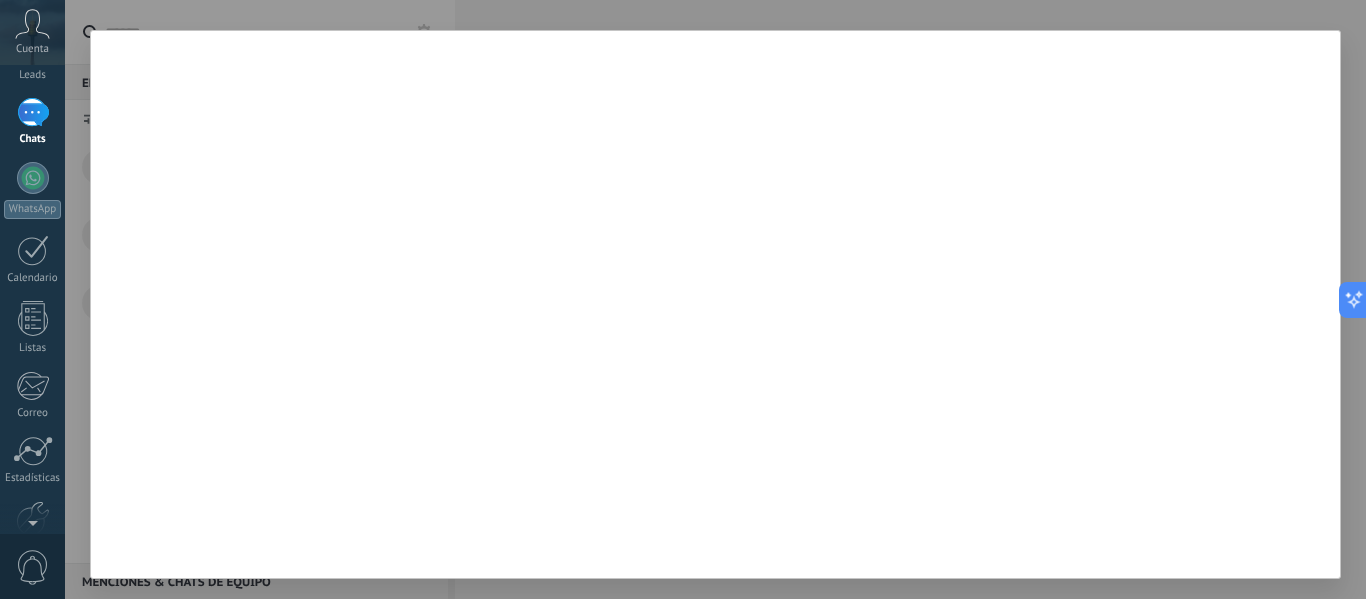 scroll, scrollTop: 0, scrollLeft: 0, axis: both 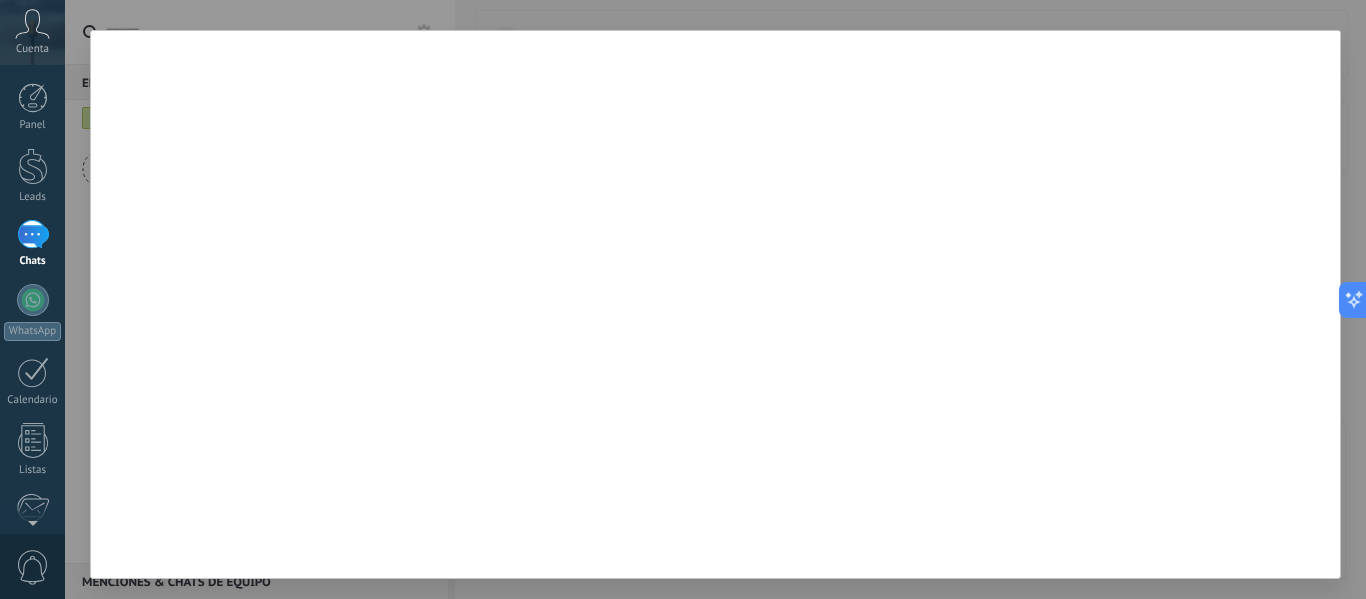click at bounding box center [715, 304] 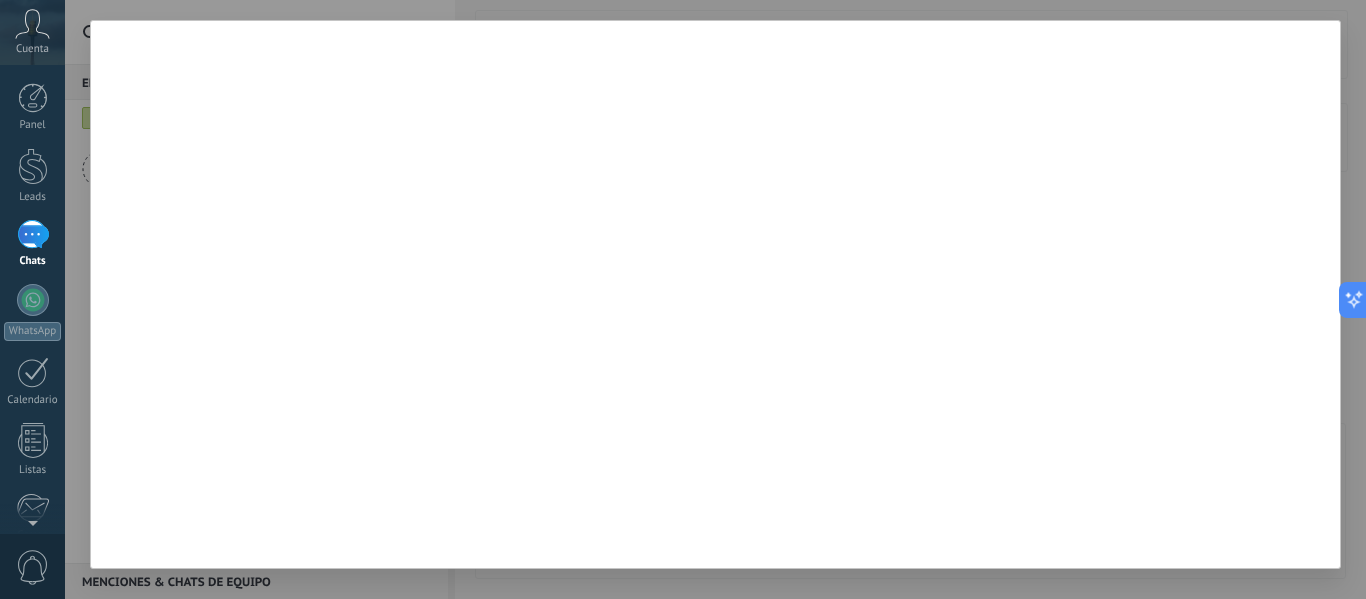scroll, scrollTop: 0, scrollLeft: 0, axis: both 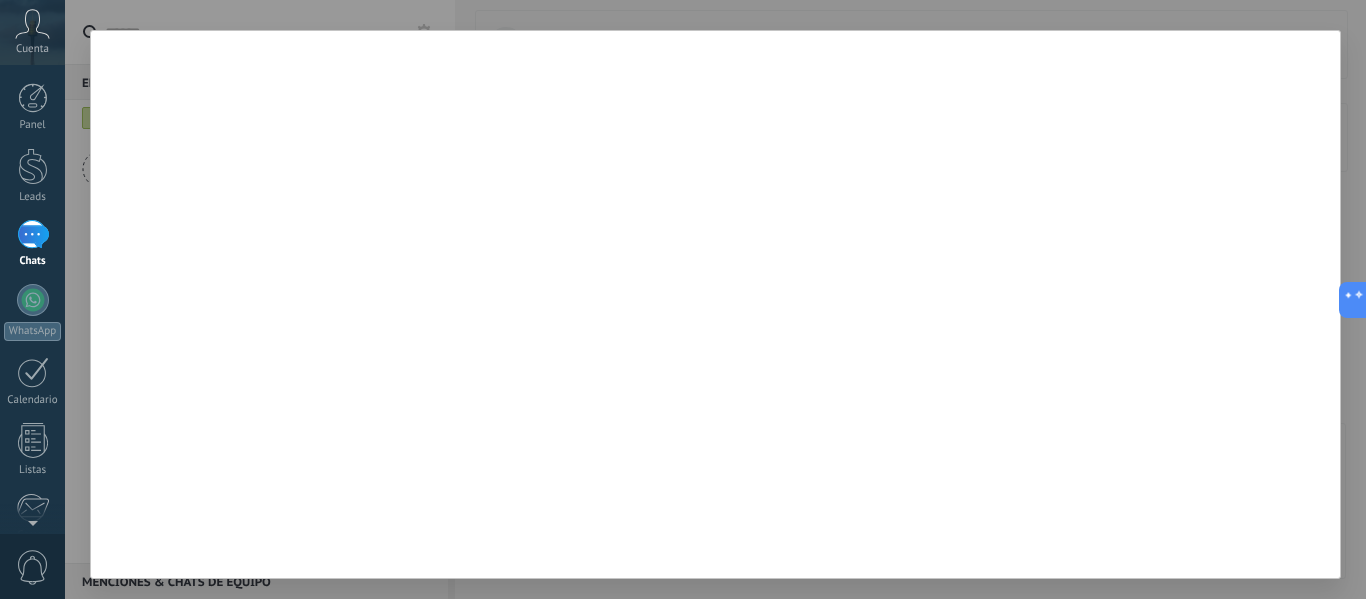 click at bounding box center [715, 299] 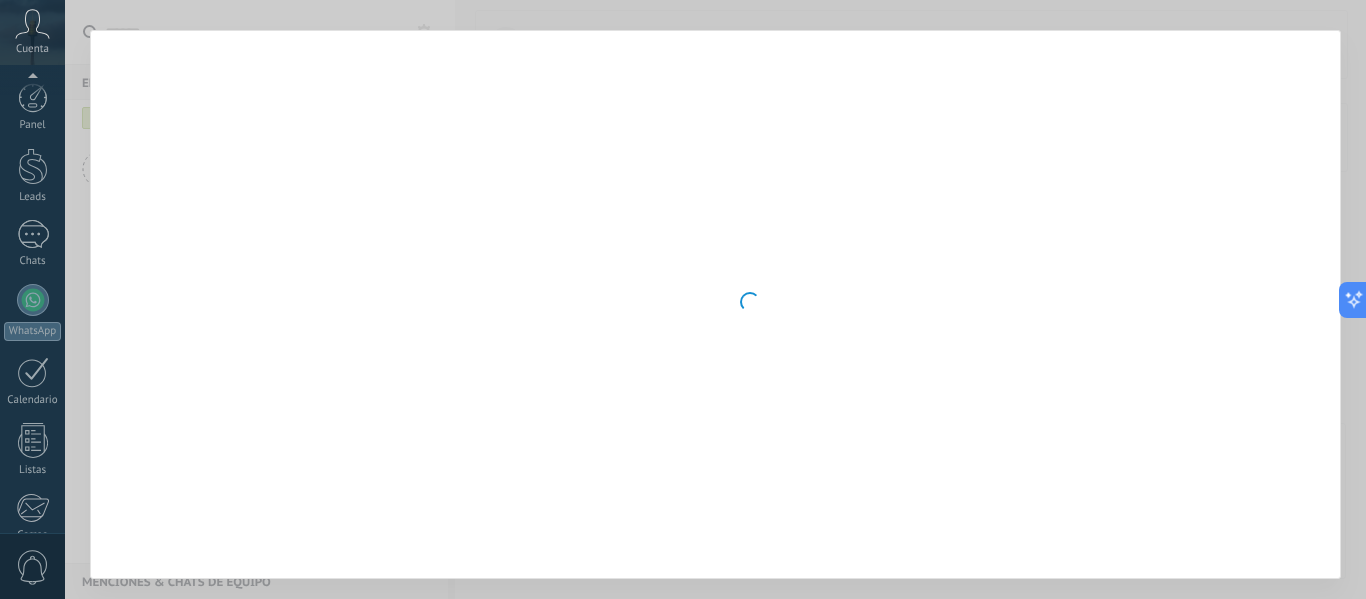 scroll, scrollTop: 233, scrollLeft: 0, axis: vertical 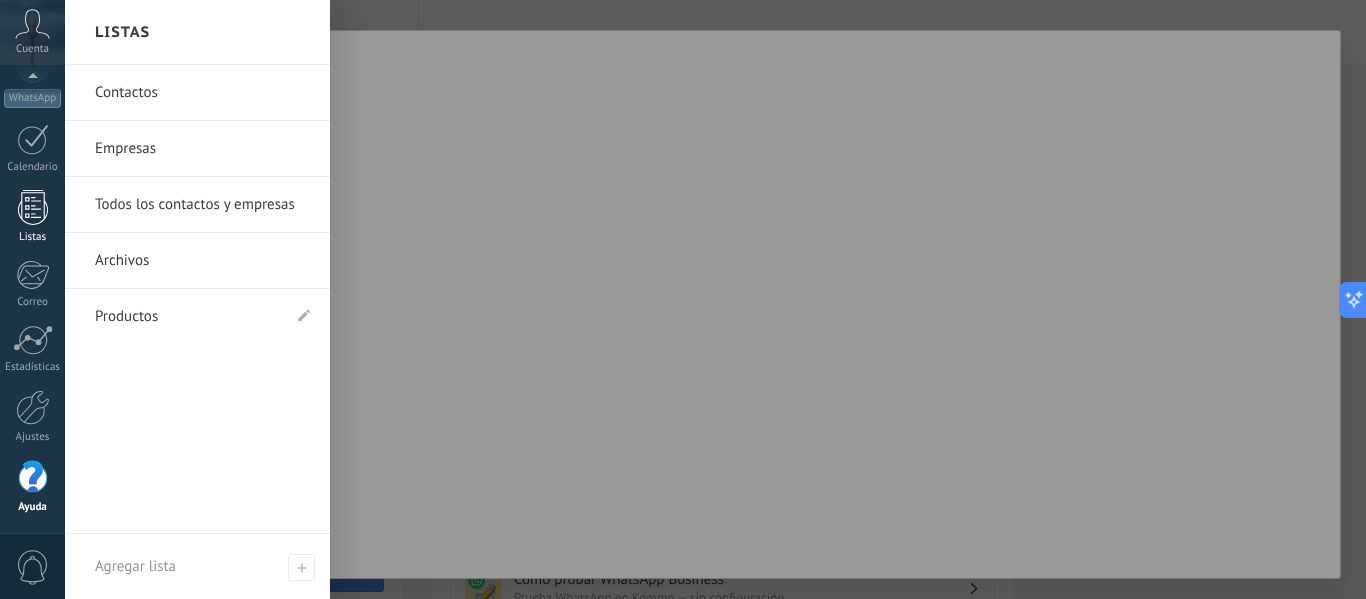click at bounding box center (33, 207) 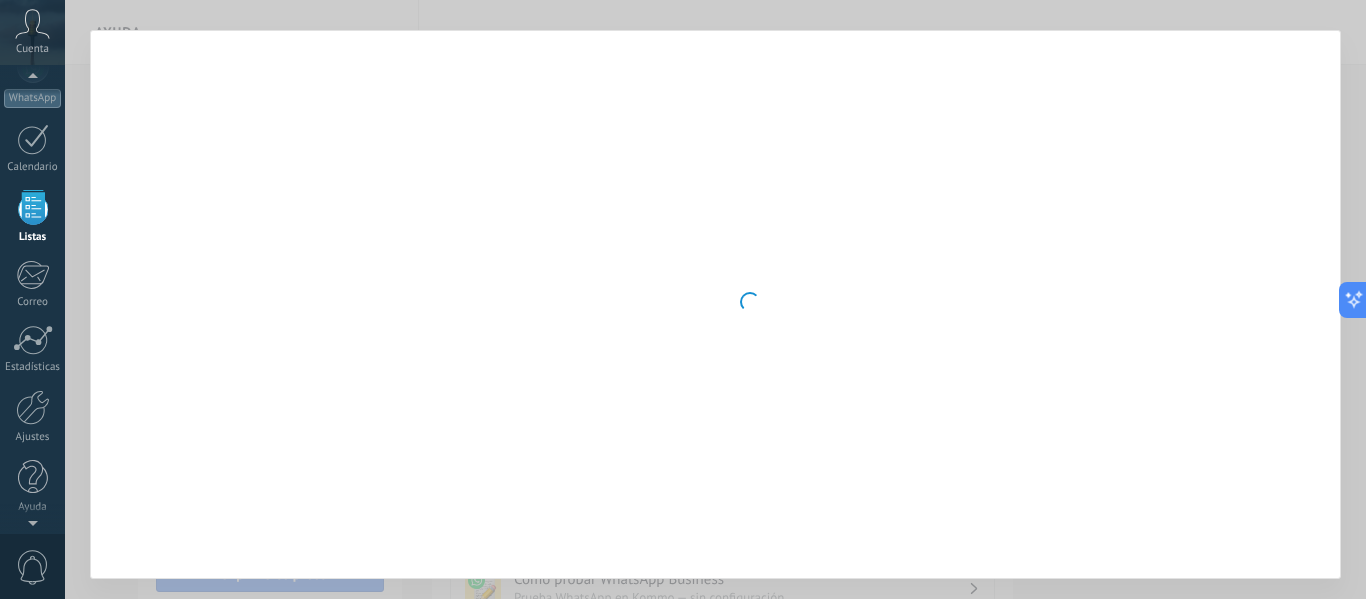 scroll, scrollTop: 124, scrollLeft: 0, axis: vertical 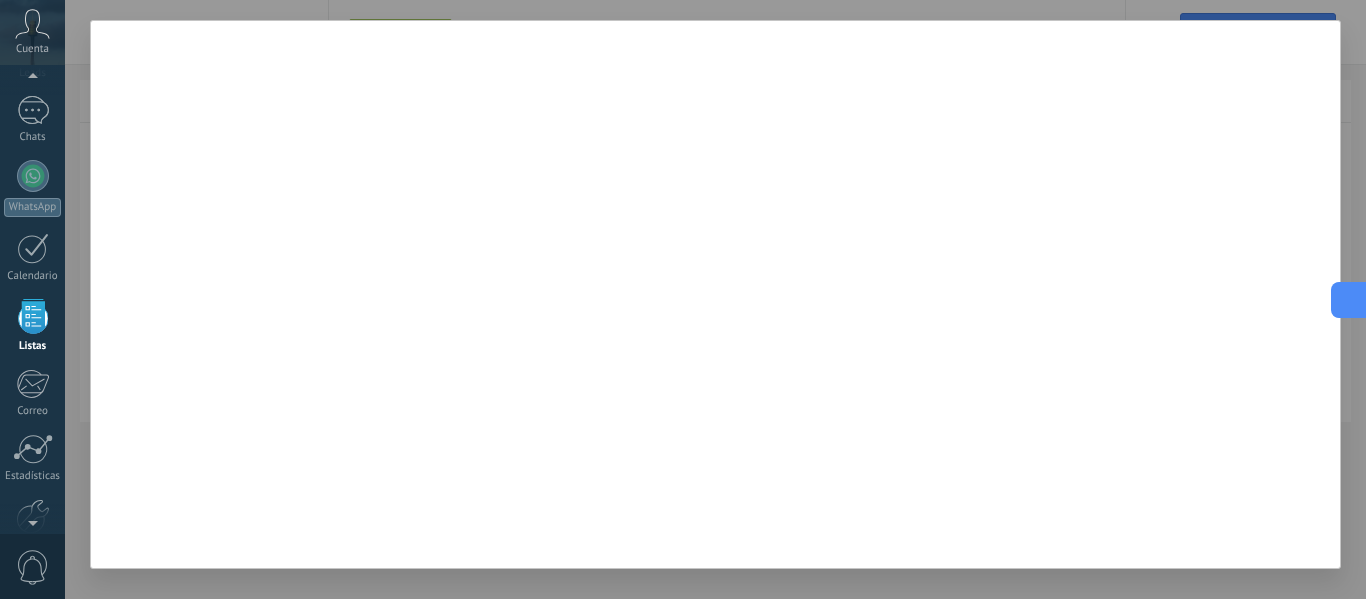 click at bounding box center [1346, 299] 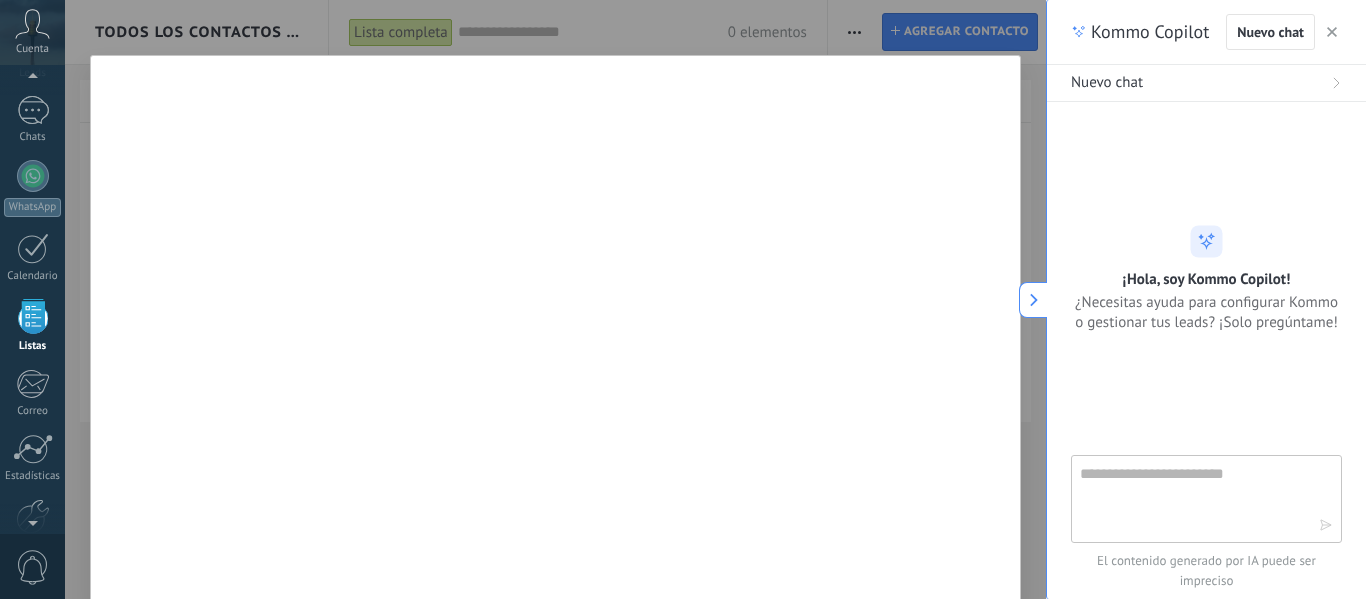 click at bounding box center (1332, 32) 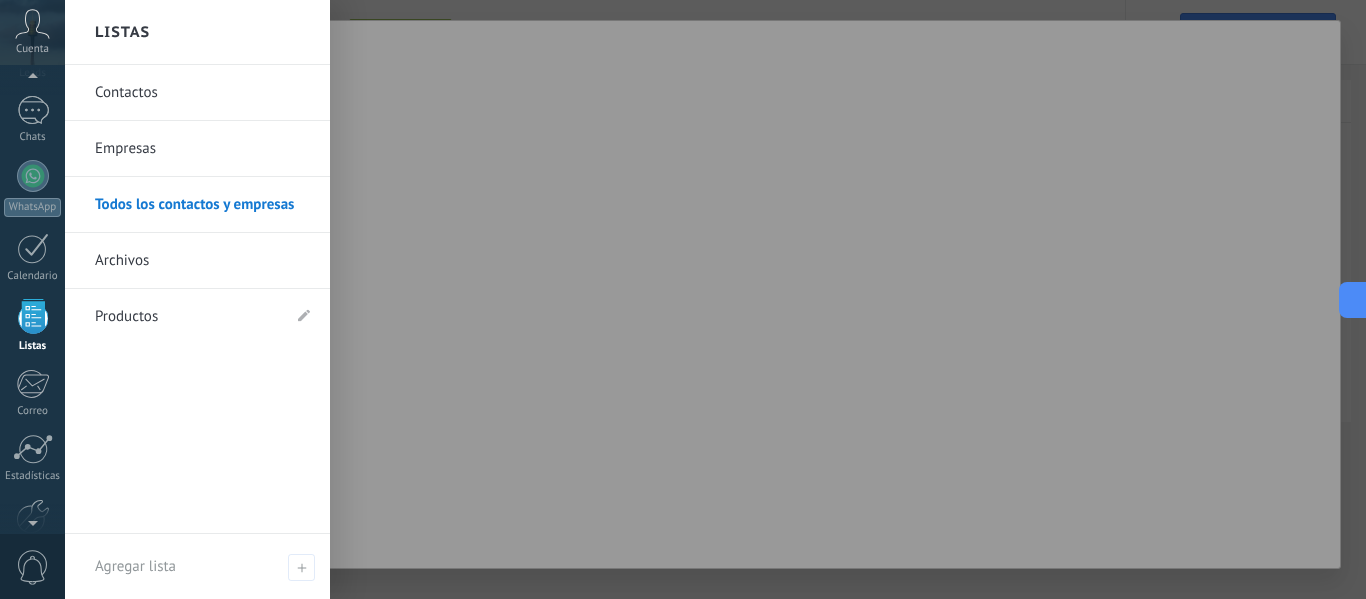 click on "Listas" at bounding box center (32, 326) 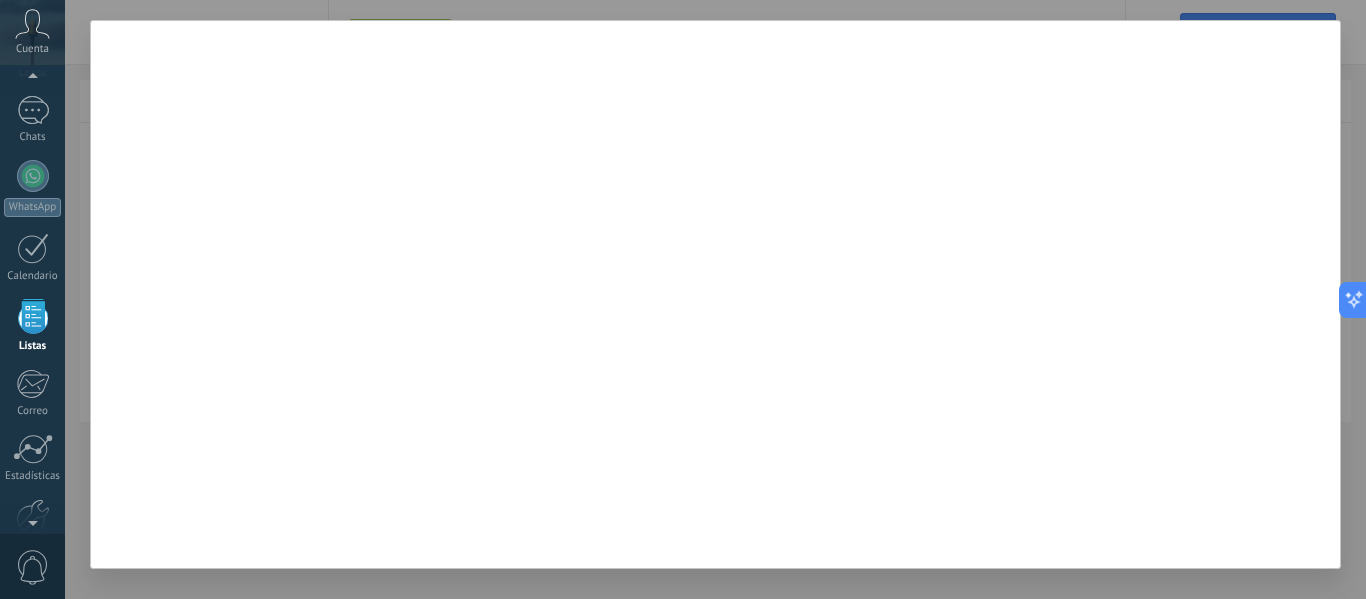 click on "Panel
Leads
Chats
WhatsApp
Clientes" at bounding box center [32, 301] 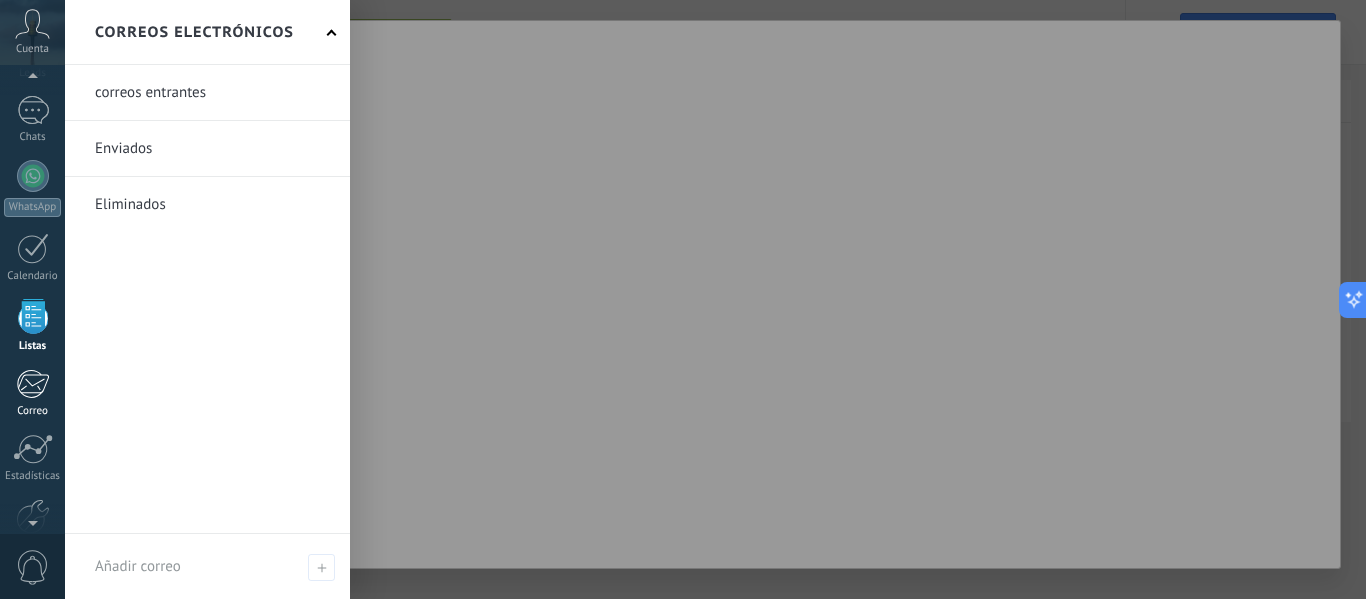 click at bounding box center [32, 384] 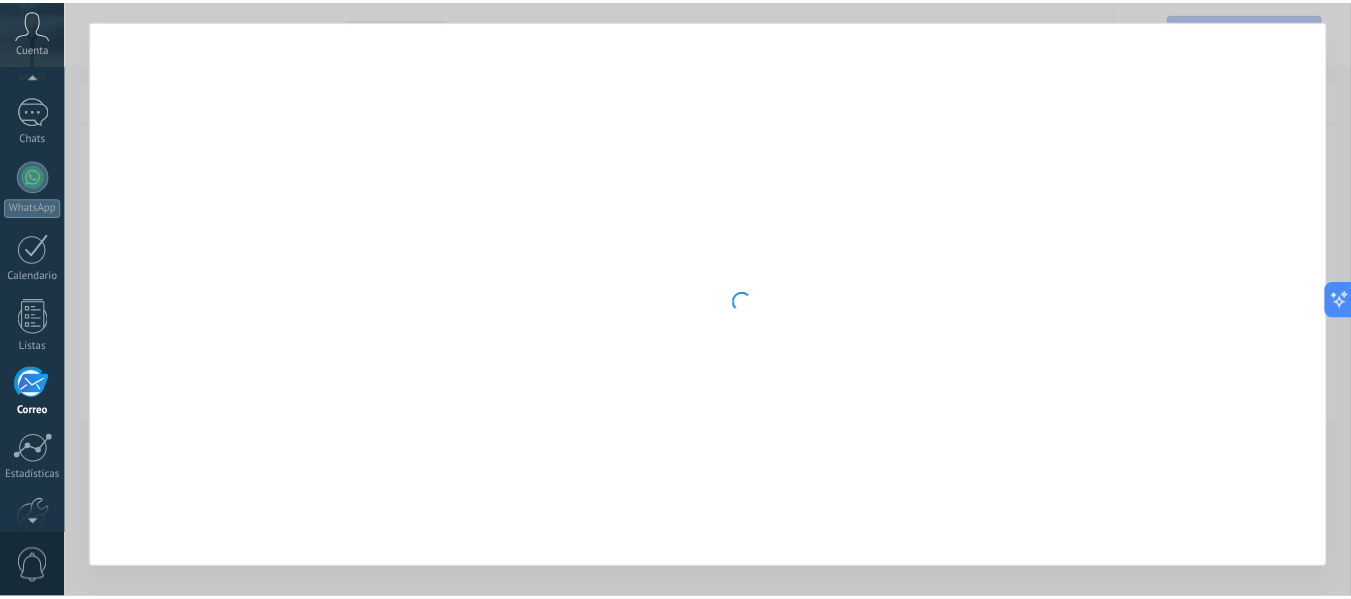 scroll, scrollTop: 194, scrollLeft: 0, axis: vertical 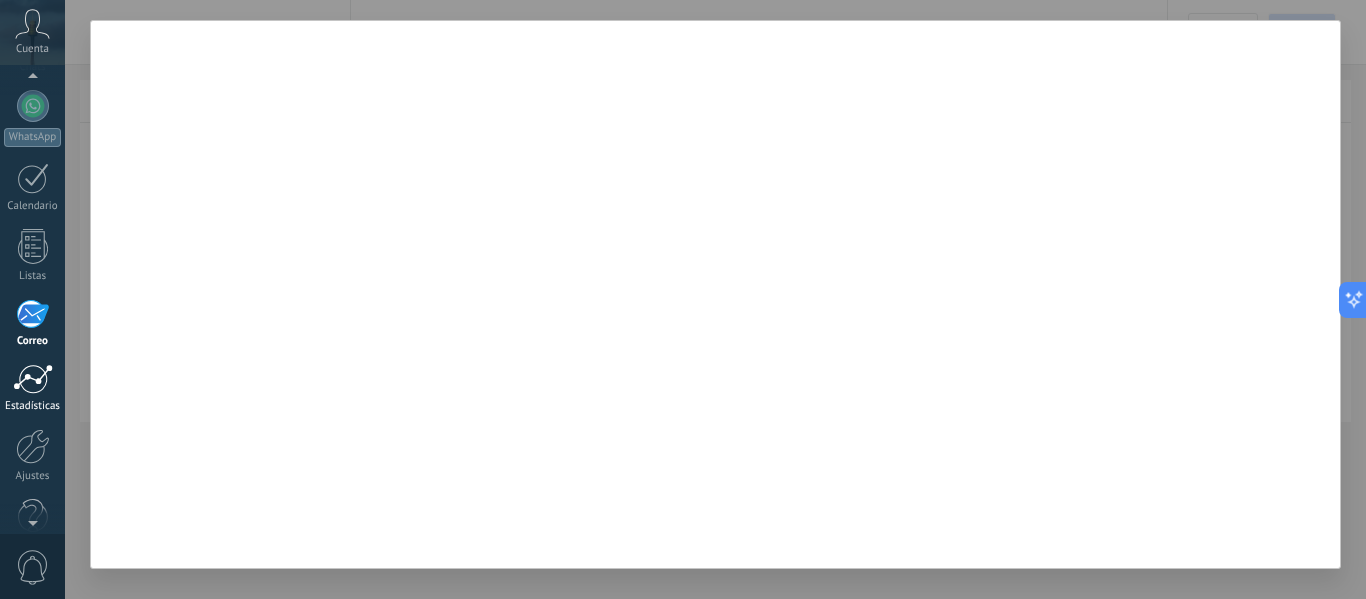 click on "Estadísticas" at bounding box center (33, 406) 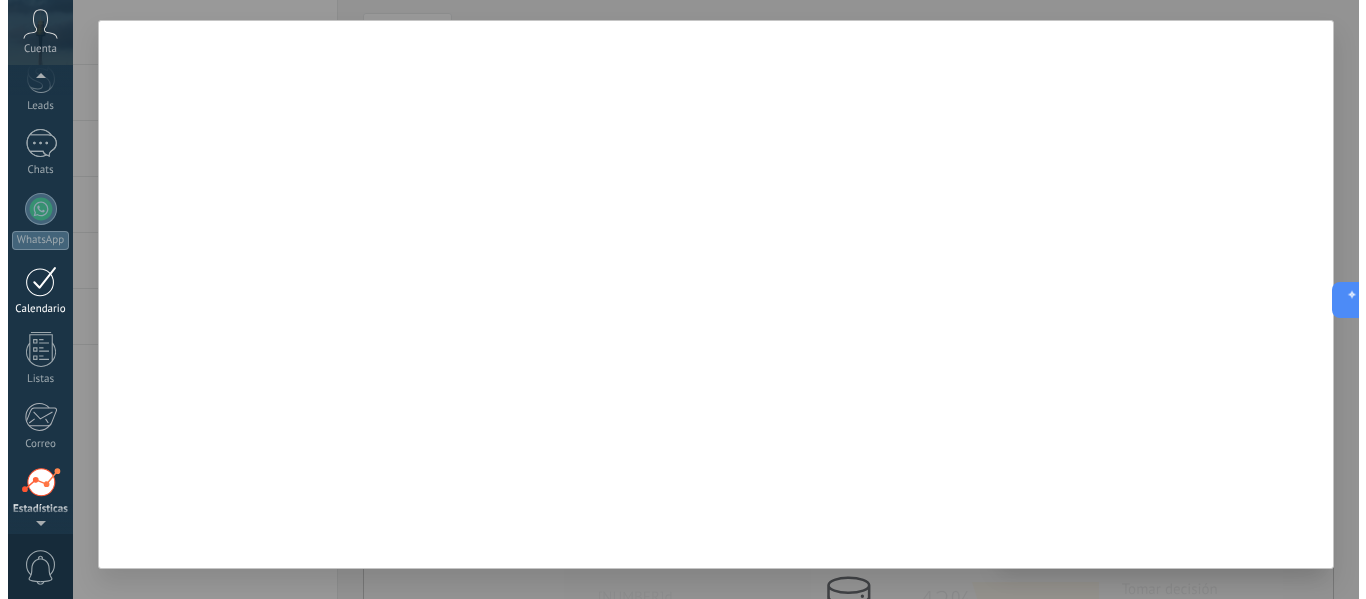 scroll, scrollTop: 0, scrollLeft: 0, axis: both 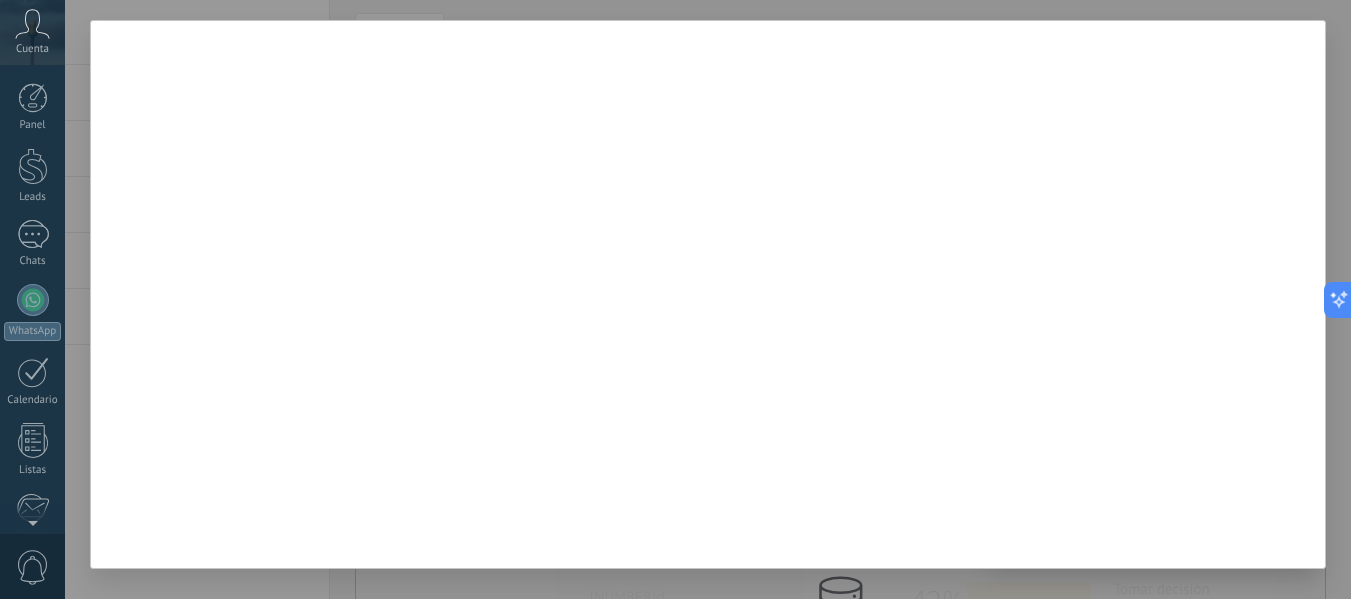 click on "Cuenta" at bounding box center (32, 49) 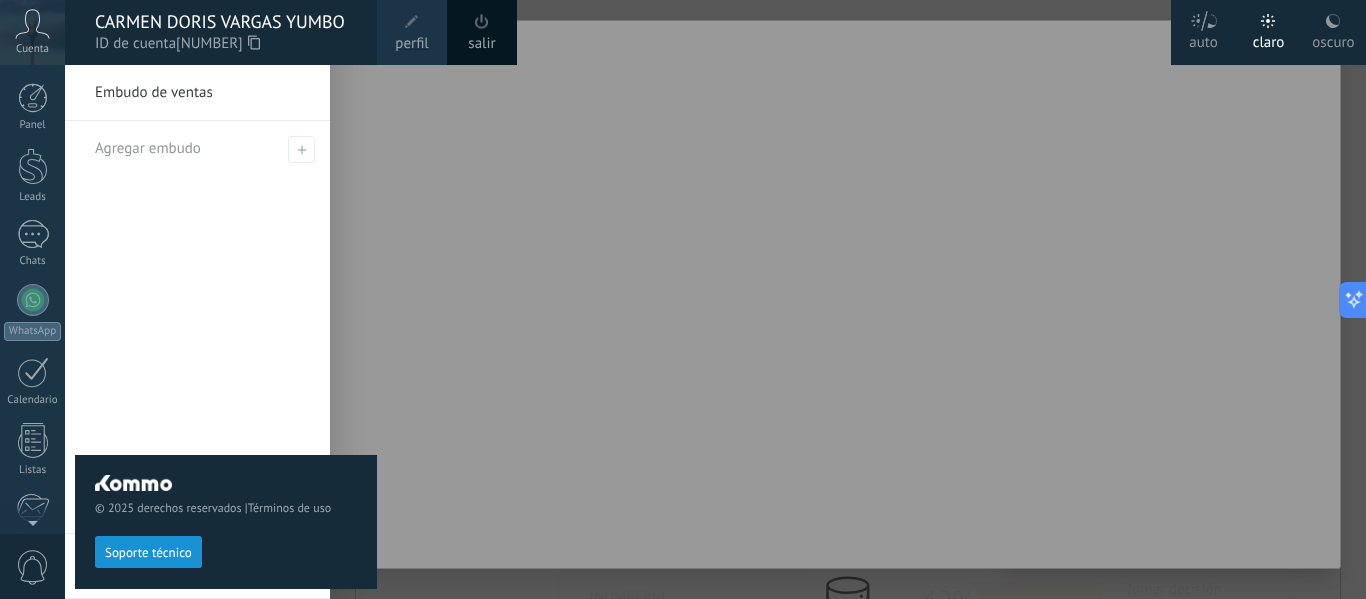 click on "©  2025  derechos reservados |  Términos de uso
Soporte técnico" at bounding box center [226, 332] 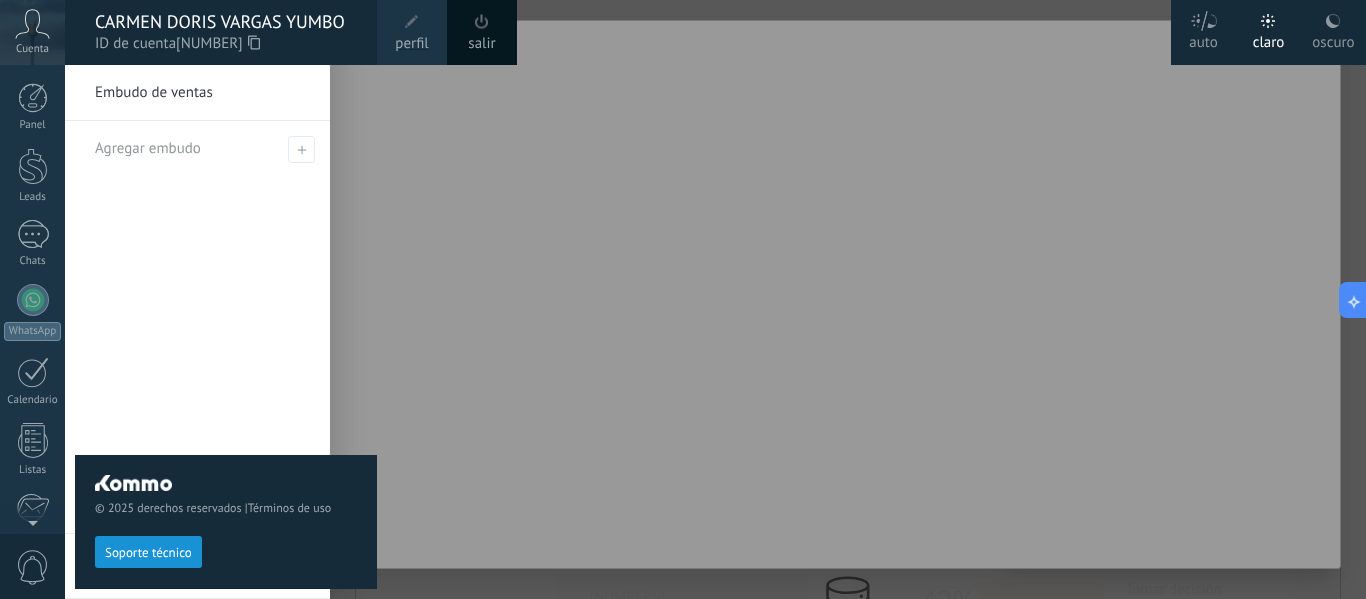 click on "salir" at bounding box center (481, 44) 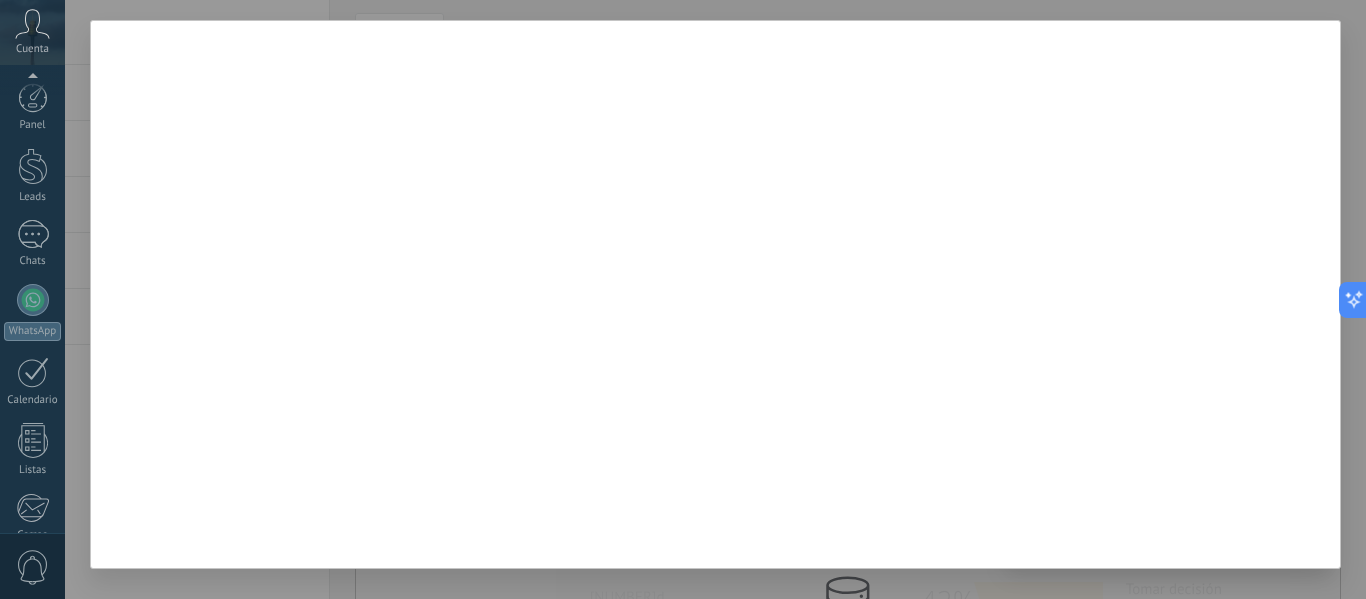 scroll, scrollTop: 233, scrollLeft: 0, axis: vertical 